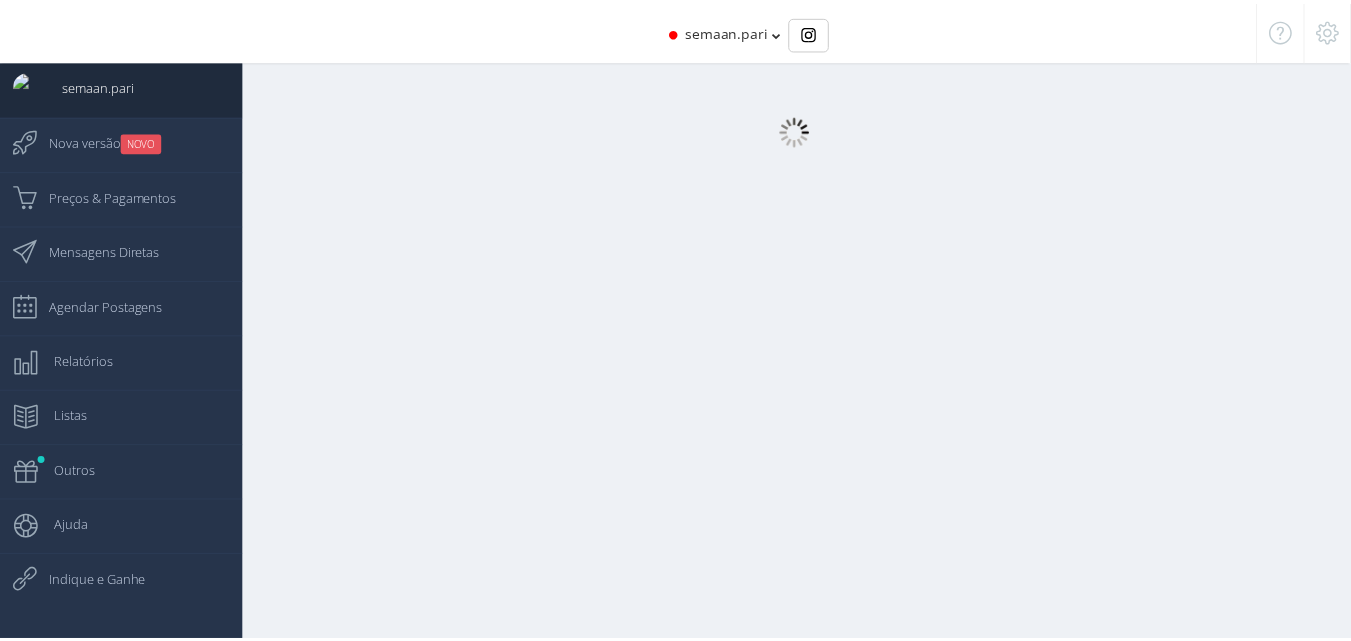 scroll, scrollTop: 0, scrollLeft: 0, axis: both 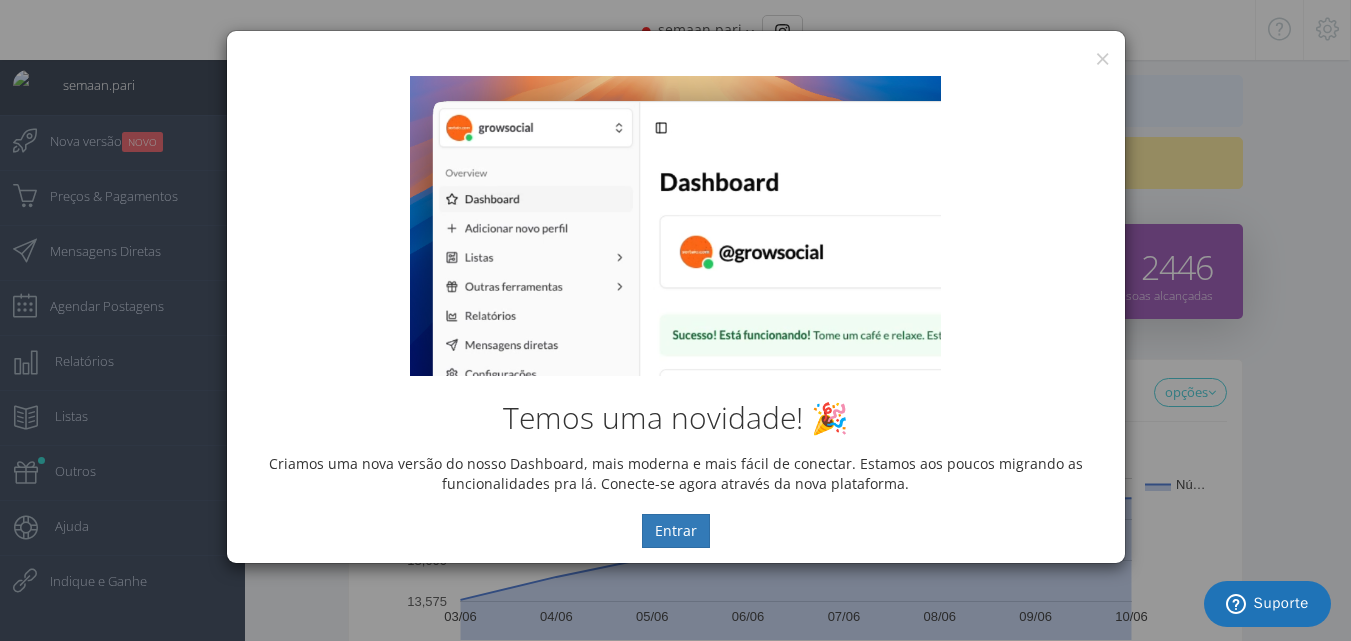 click on "Temos uma novidade! 🎉 Criamos uma nova versão do nosso Dashboard, mais moderna e mais fácil de conectar. Estamos aos poucos migrando as funcionalidades pra lá. Conecte-se agora através da nova plataforma. Entrar" at bounding box center [676, 312] 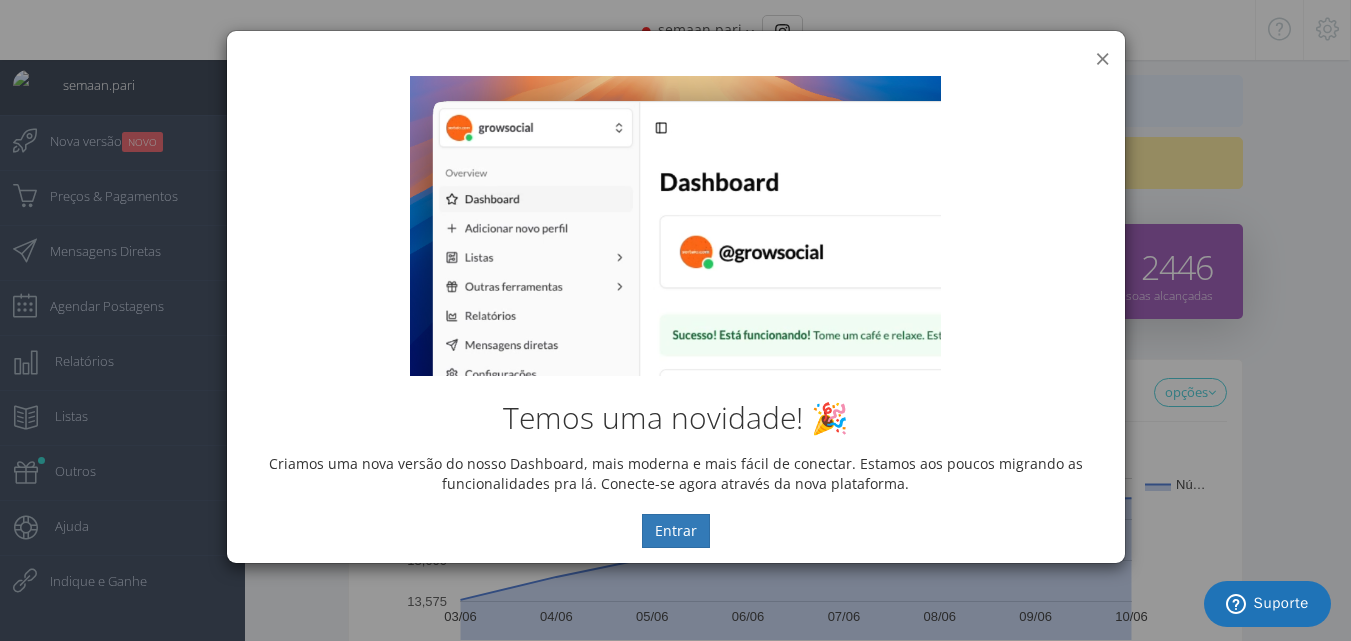click on "×" at bounding box center [1102, 58] 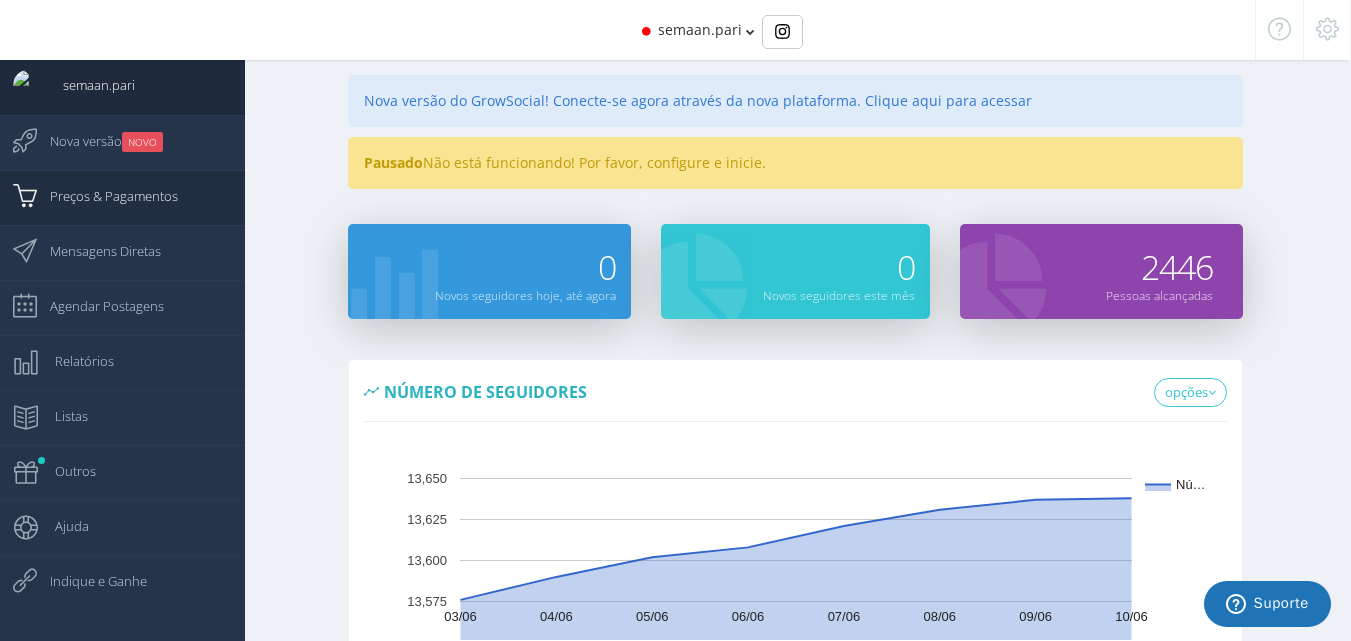 click on "Preços & Pagamentos" at bounding box center (0, 0) 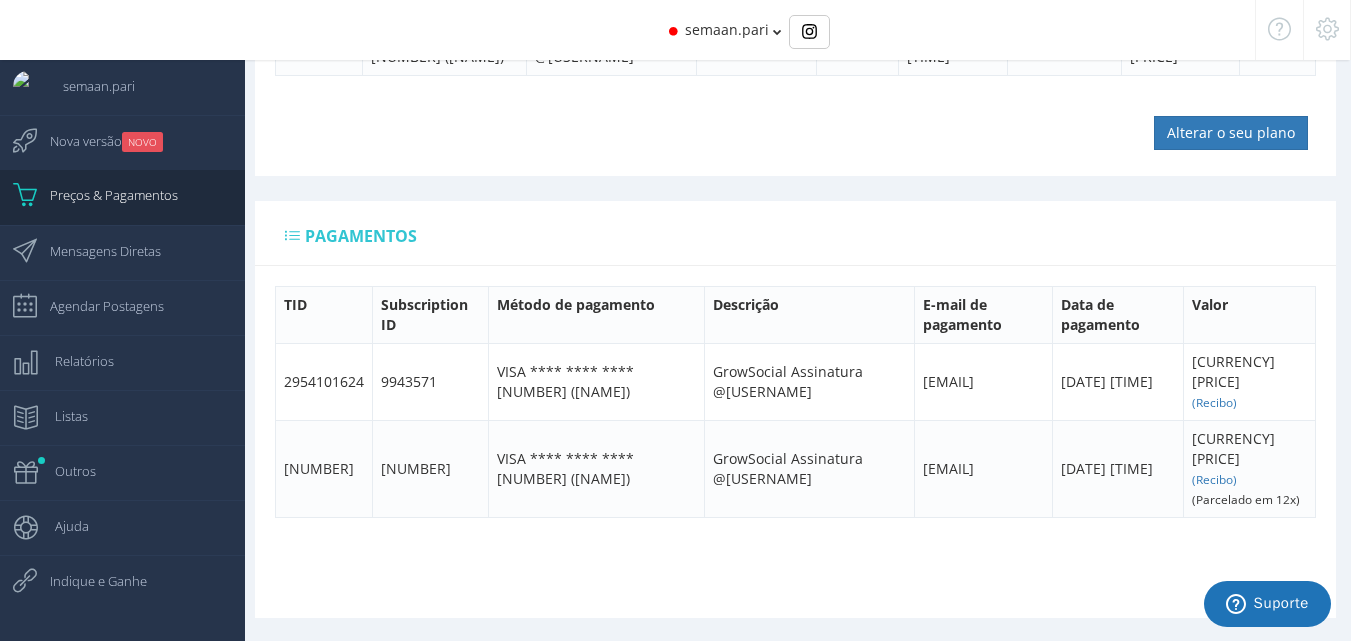 scroll, scrollTop: 765, scrollLeft: 0, axis: vertical 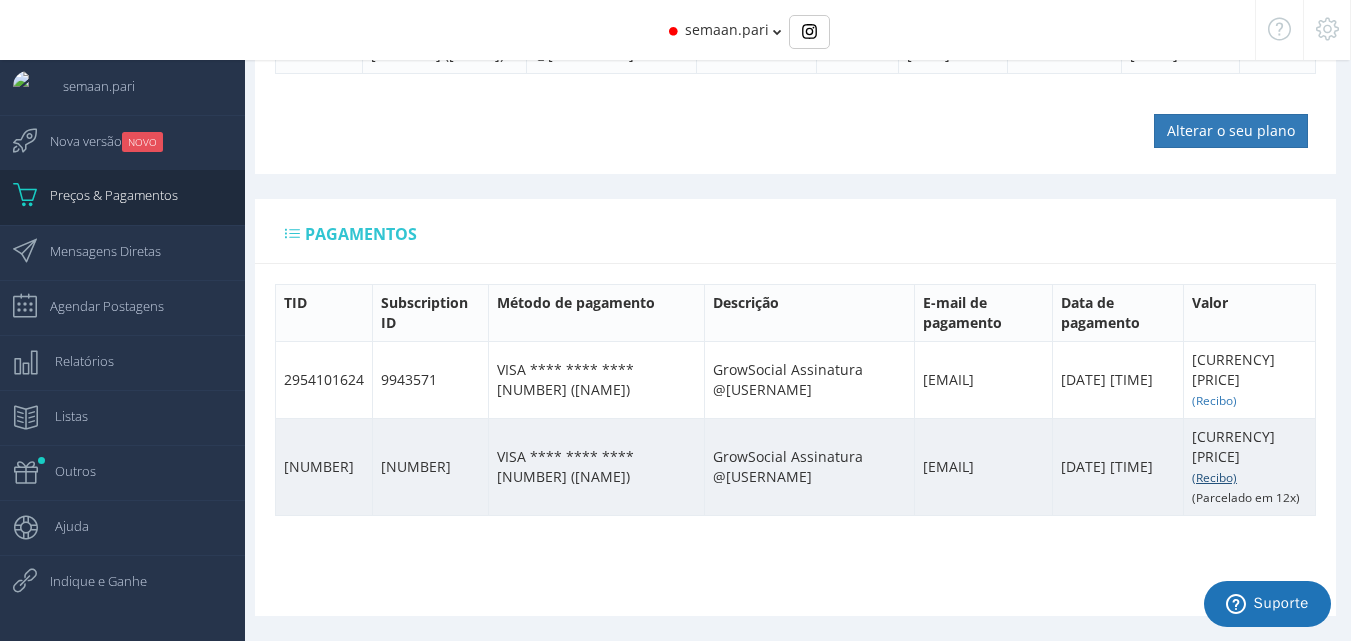 click on "(Recibo)" at bounding box center [1214, 400] 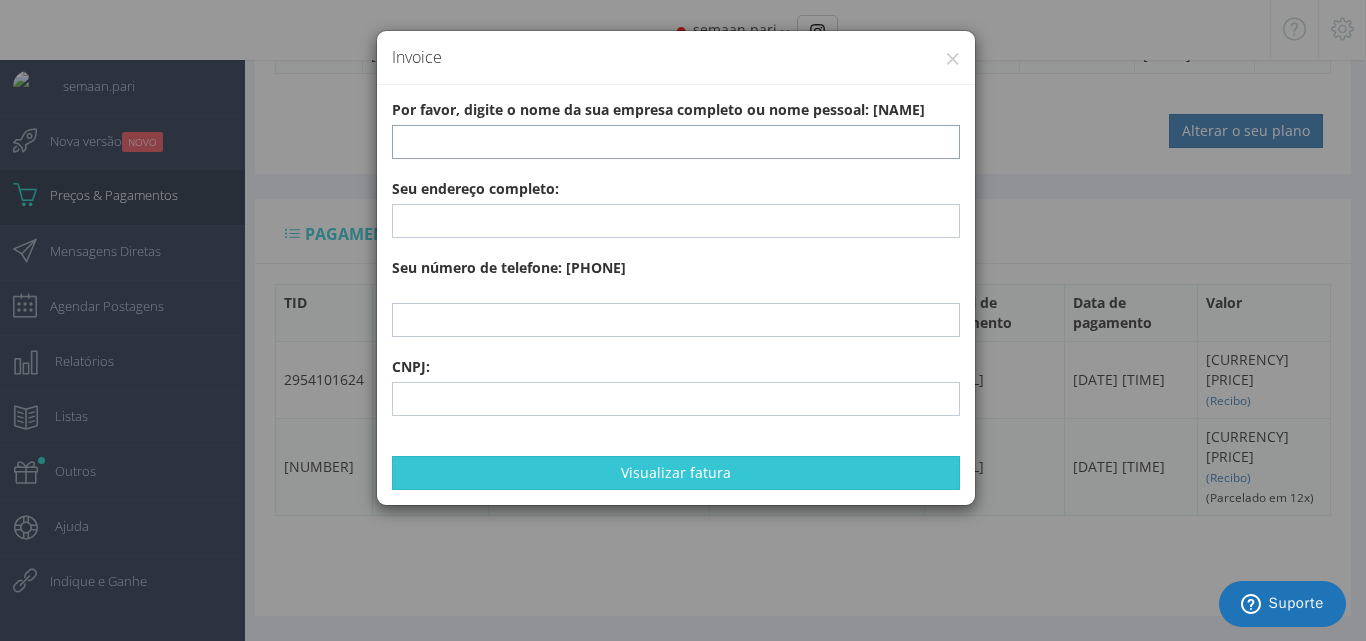 click at bounding box center [676, 142] 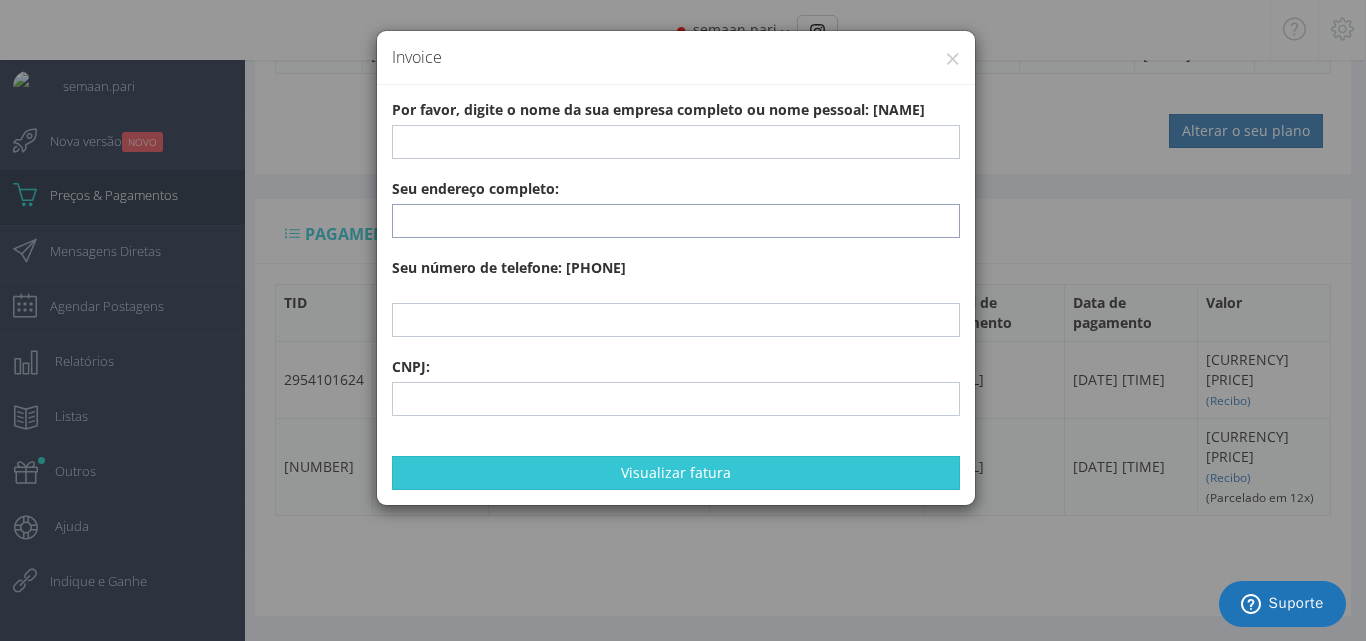 click at bounding box center (676, 221) 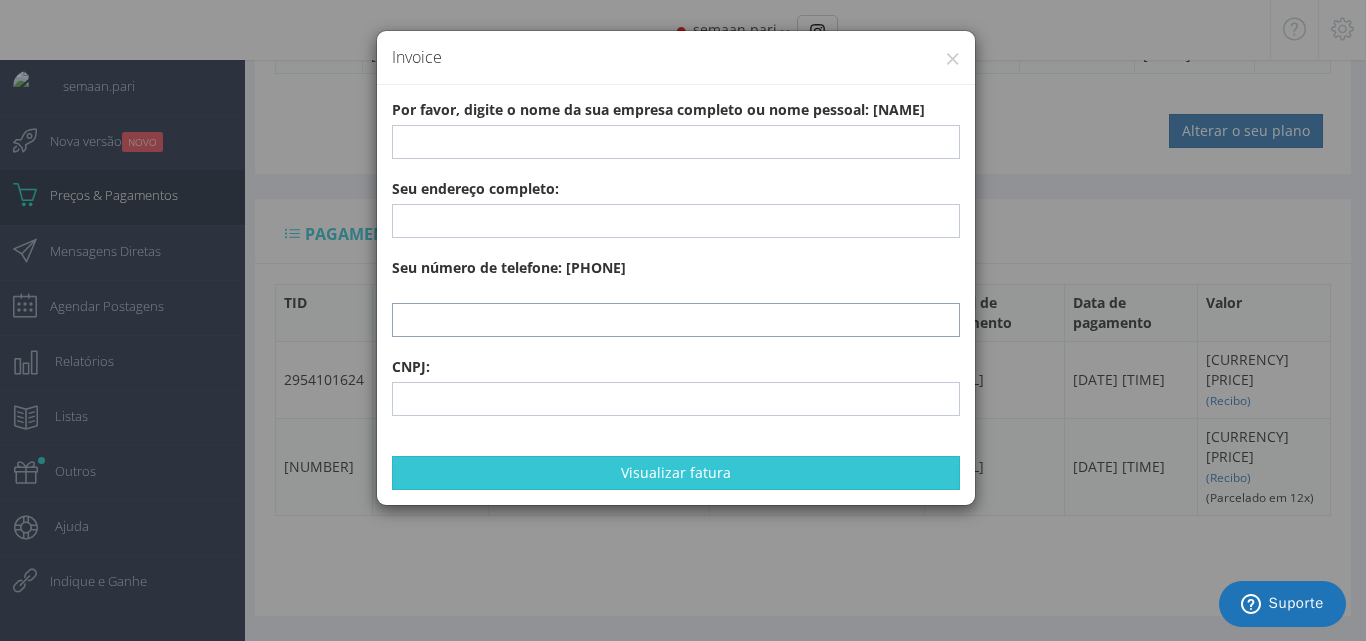click at bounding box center (676, 320) 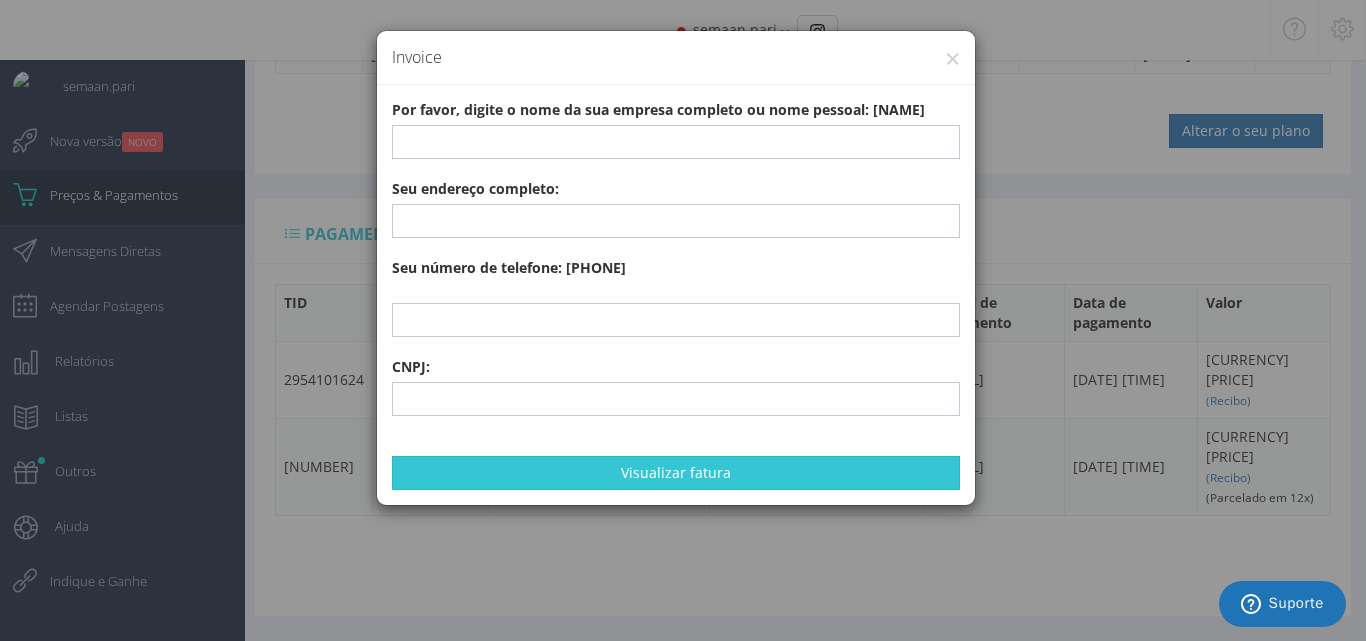 click on "Por favor, digite o nome da sua empresa completo ou nome pessoal: Seu endereço completo: Seu número de telefone: CNPJ: Visualizar fatura" at bounding box center [676, 295] 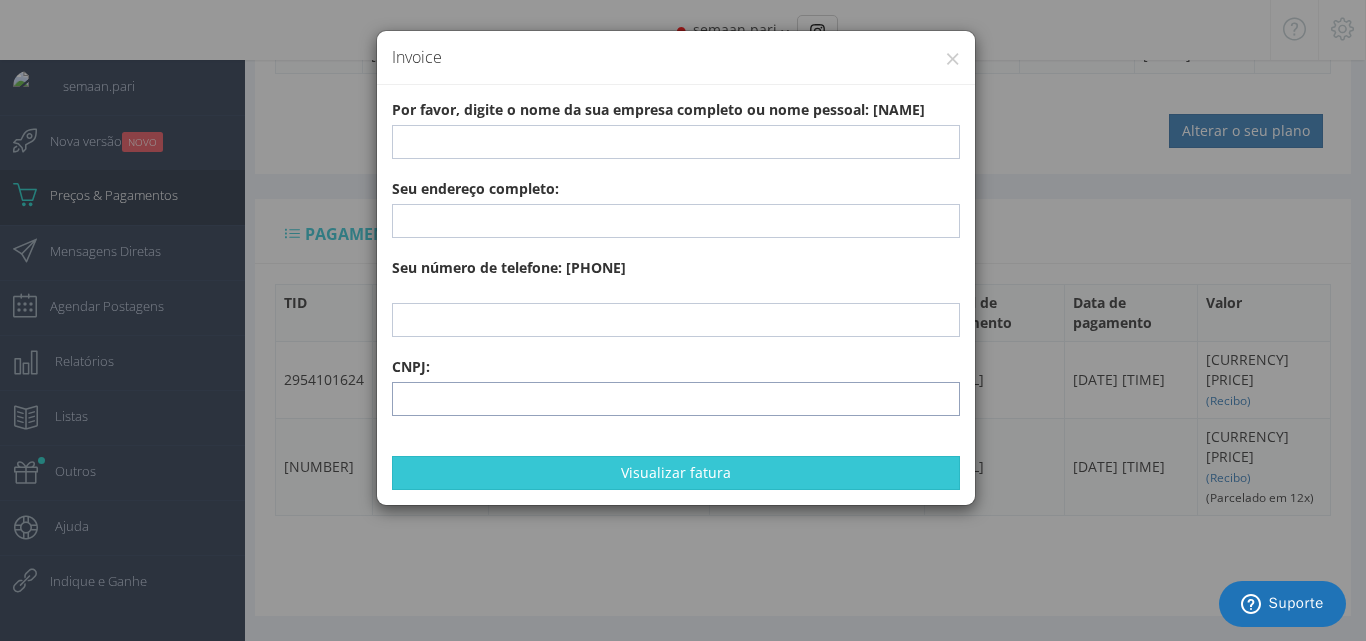 click at bounding box center (676, 399) 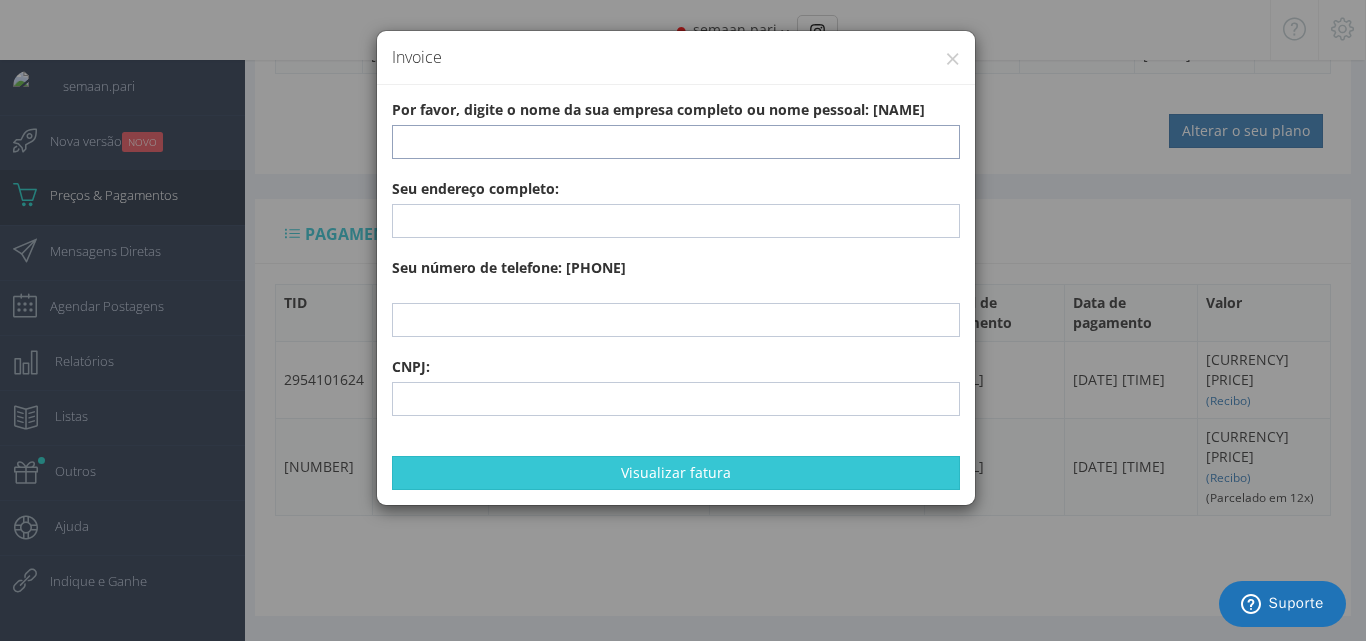 click at bounding box center (676, 142) 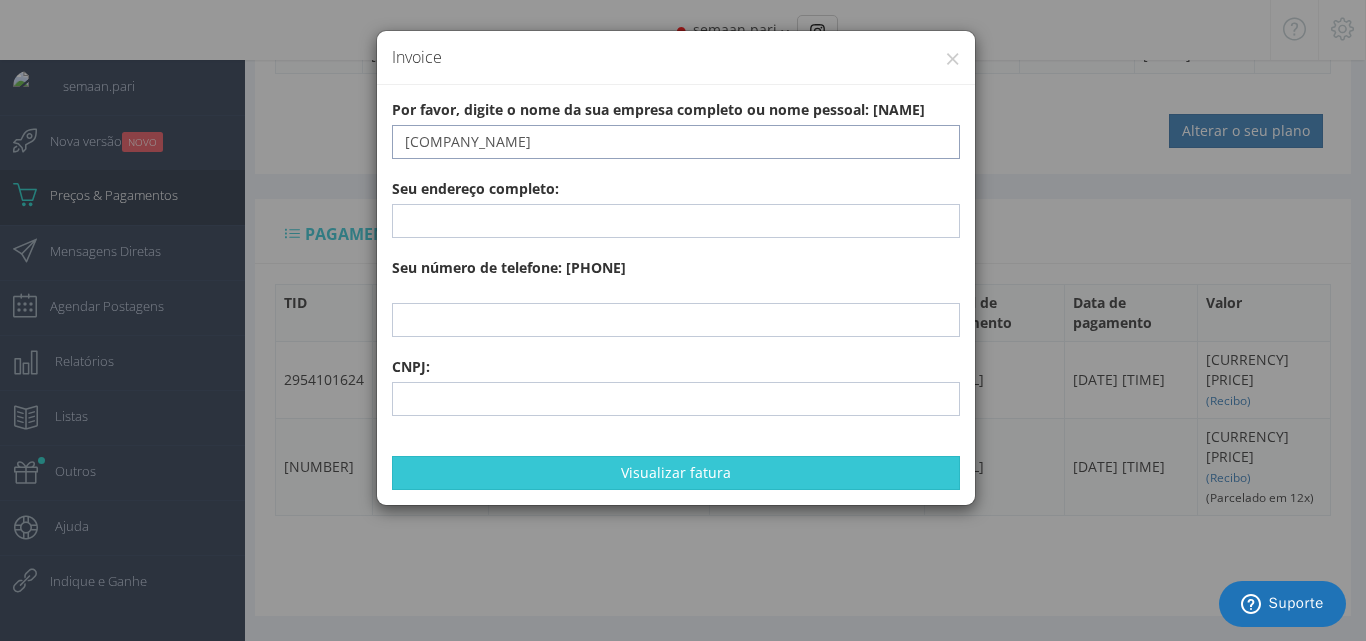 type on "[COMPANY_NAME]" 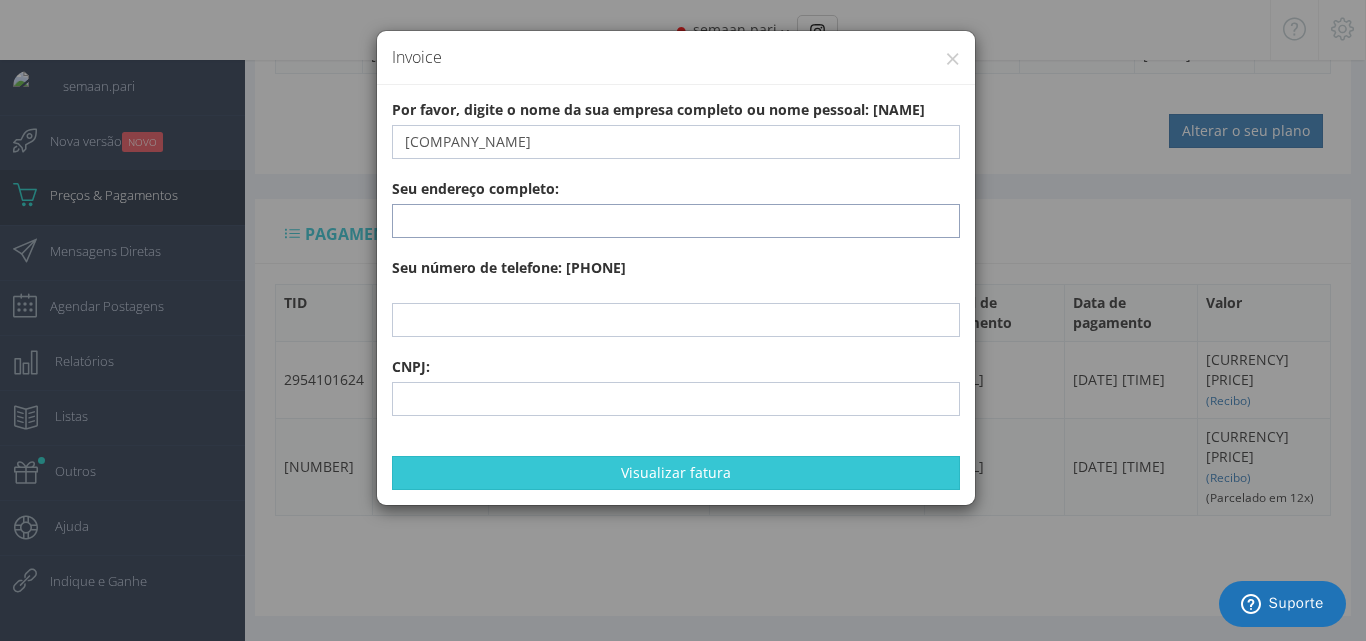 click at bounding box center [676, 221] 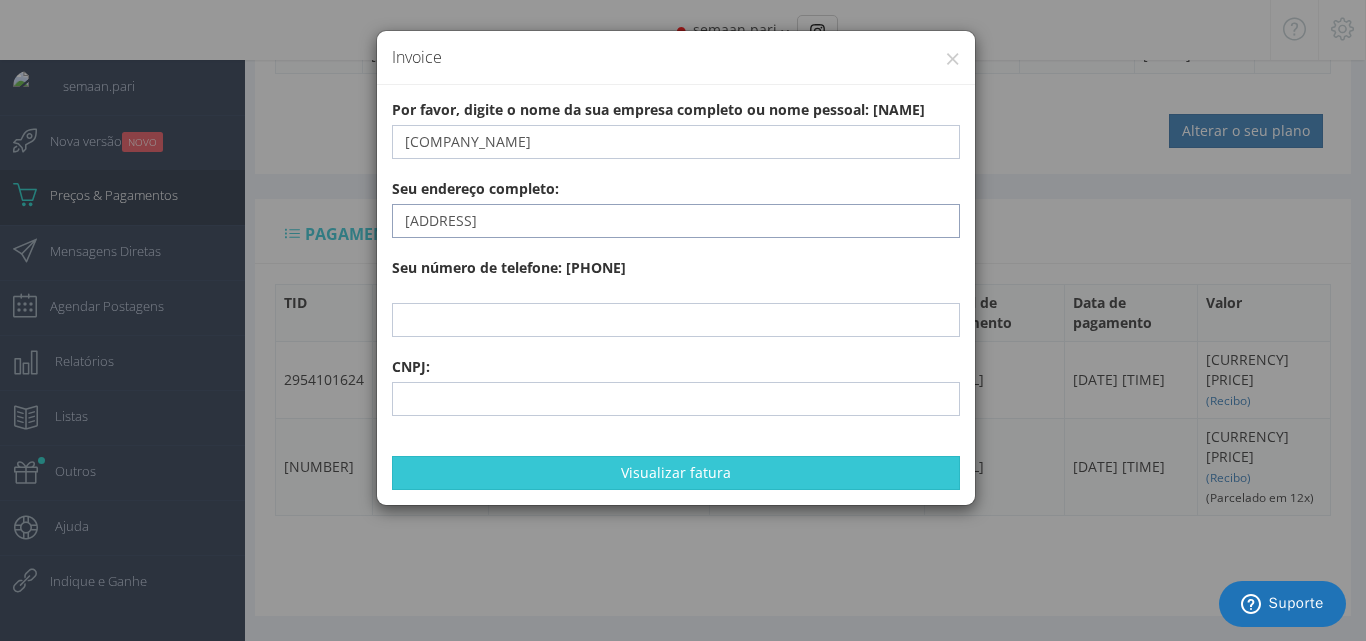 type on "[ADDRESS]" 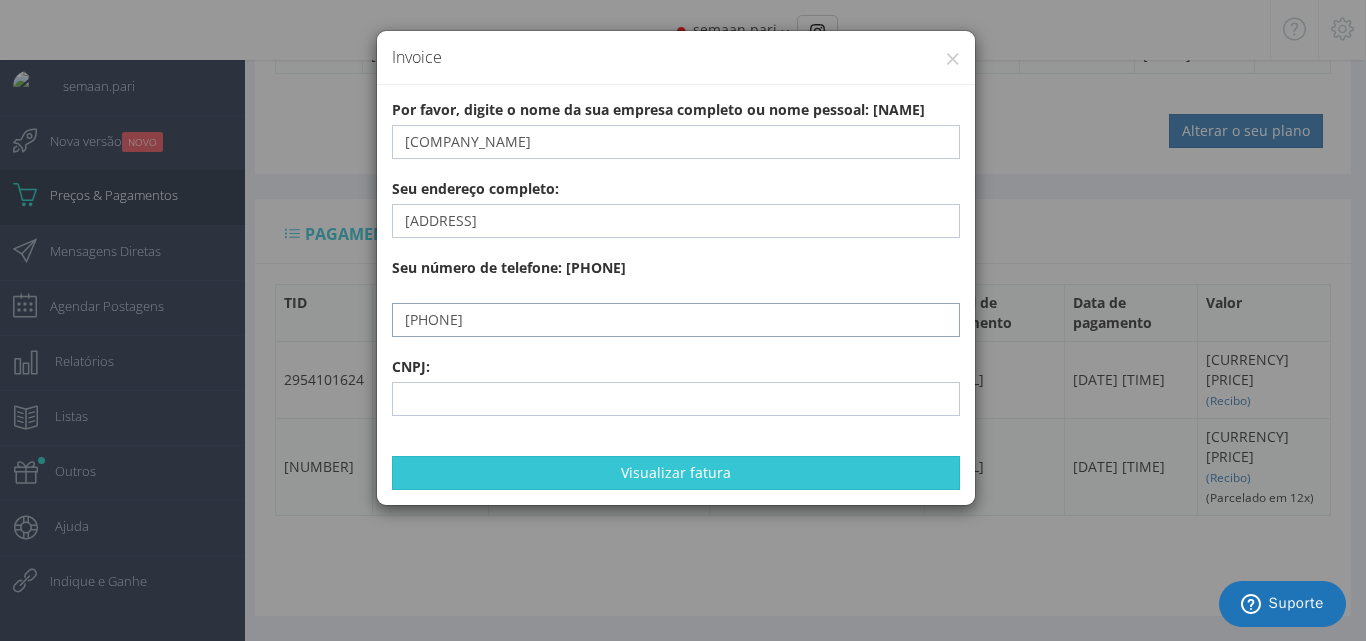 type on "[PHONE]" 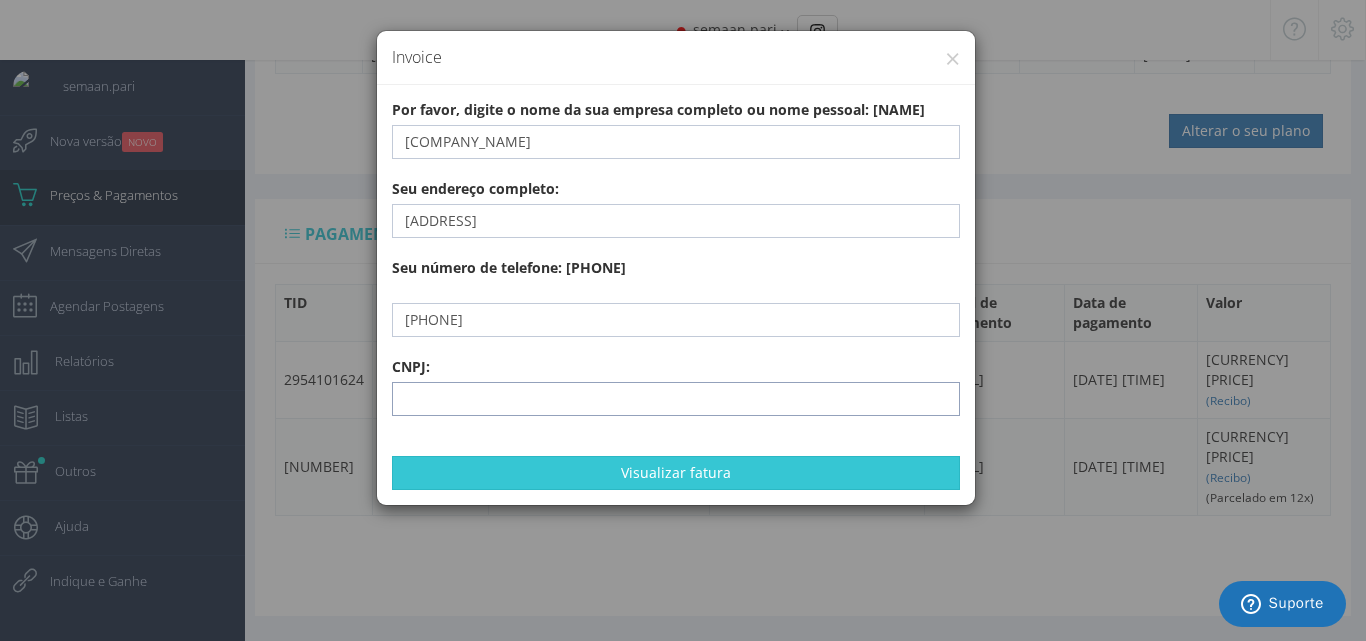 click at bounding box center (676, 399) 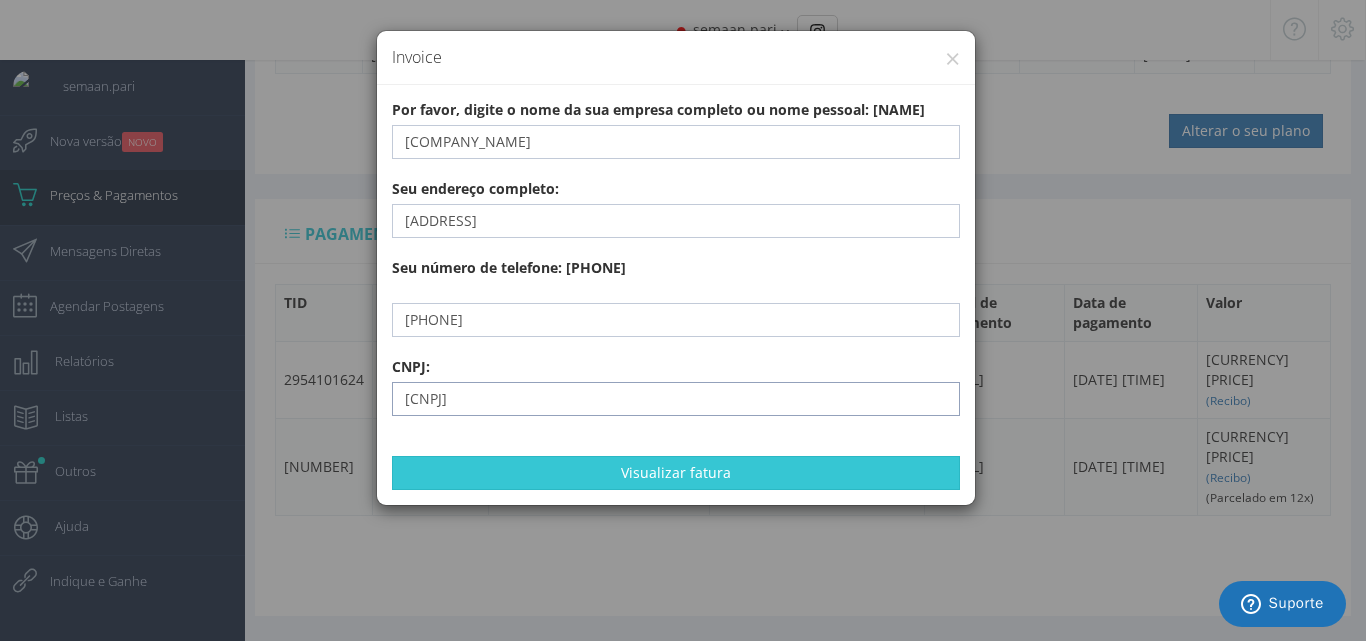 type on "[CNPJ]" 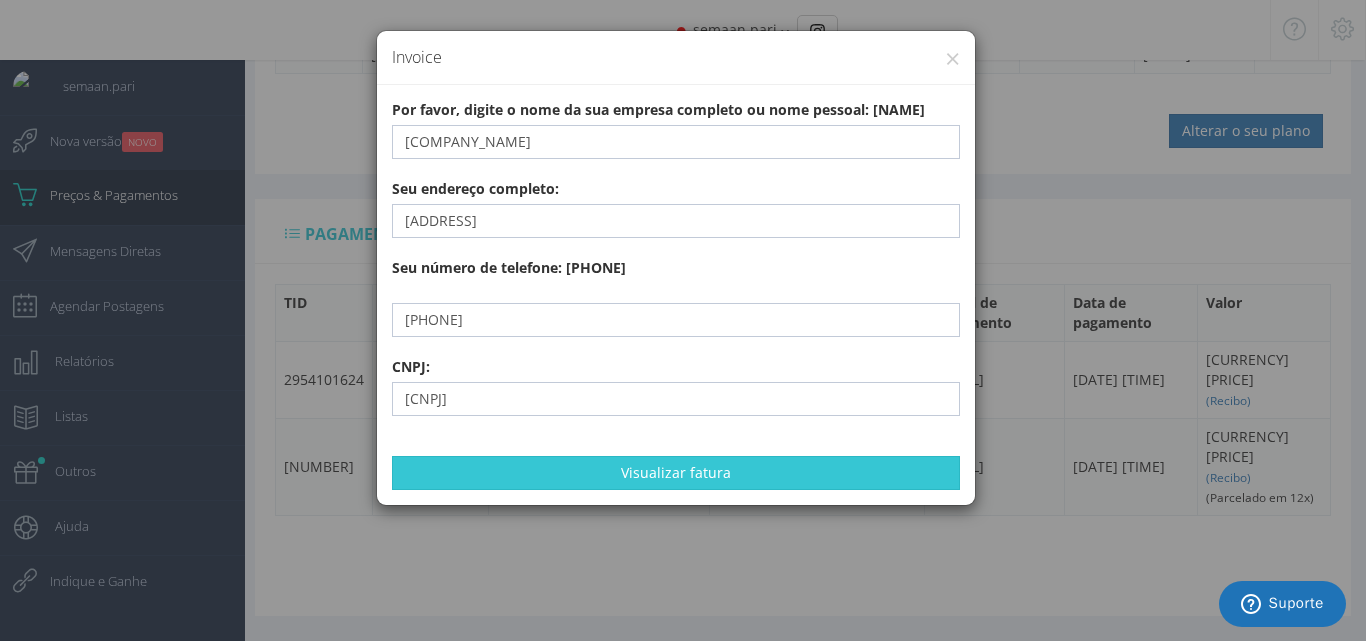 click on "Por favor, digite o nome da sua empresa completo ou nome pessoal: [COMPANY_NAME] Seu endereço completo: [ADDRESS] Seu número de telefone: [PHONE] CNPJ: [CNPJ] Visualizar fatura" at bounding box center [676, 295] 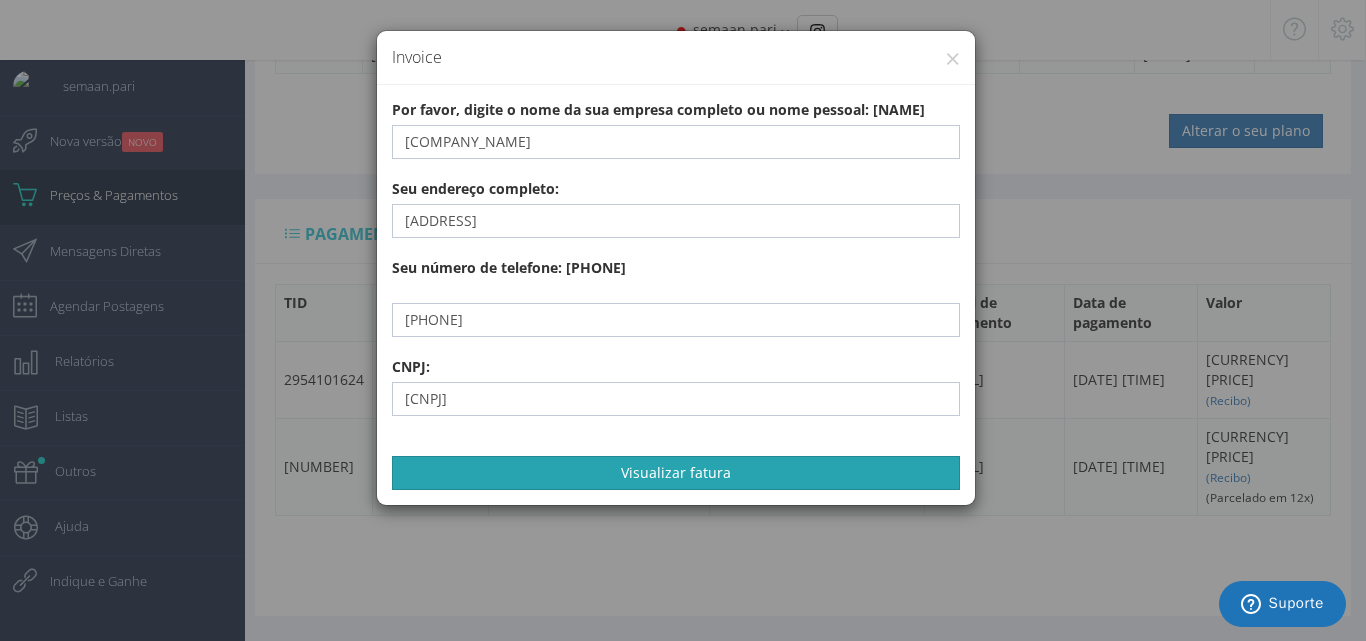 click on "Visualizar fatura" at bounding box center [676, 473] 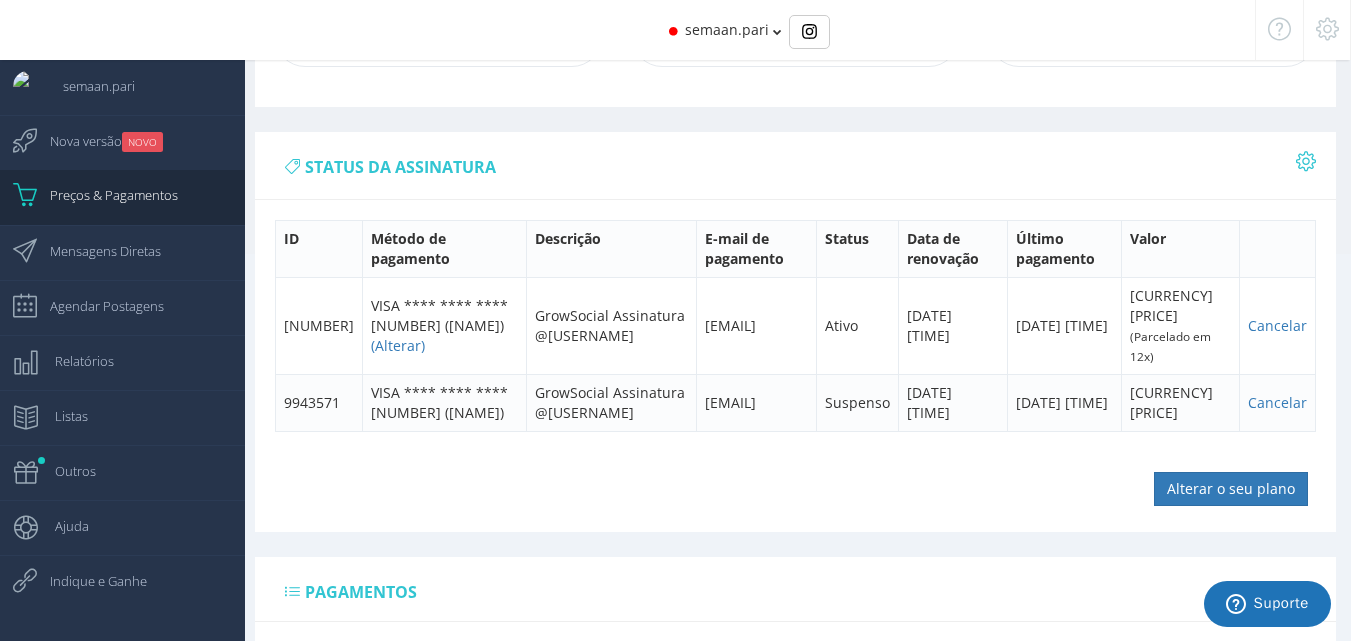 scroll, scrollTop: 365, scrollLeft: 0, axis: vertical 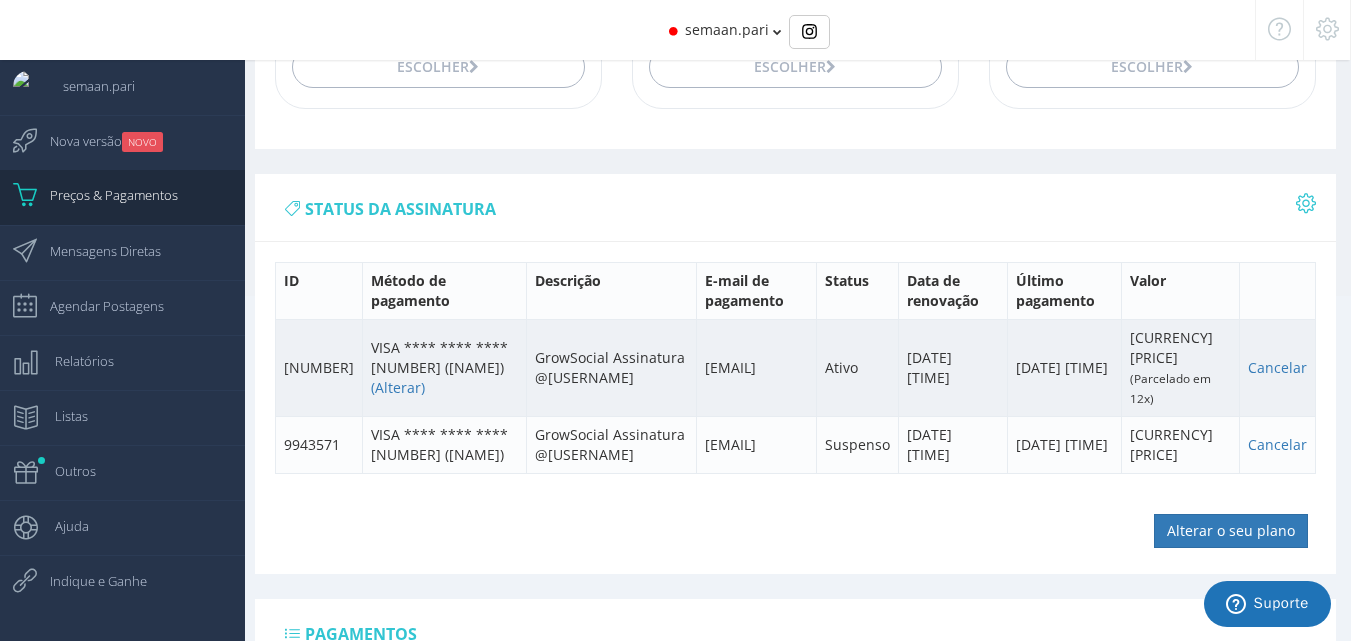 click on "[EMAIL]" at bounding box center (756, 367) 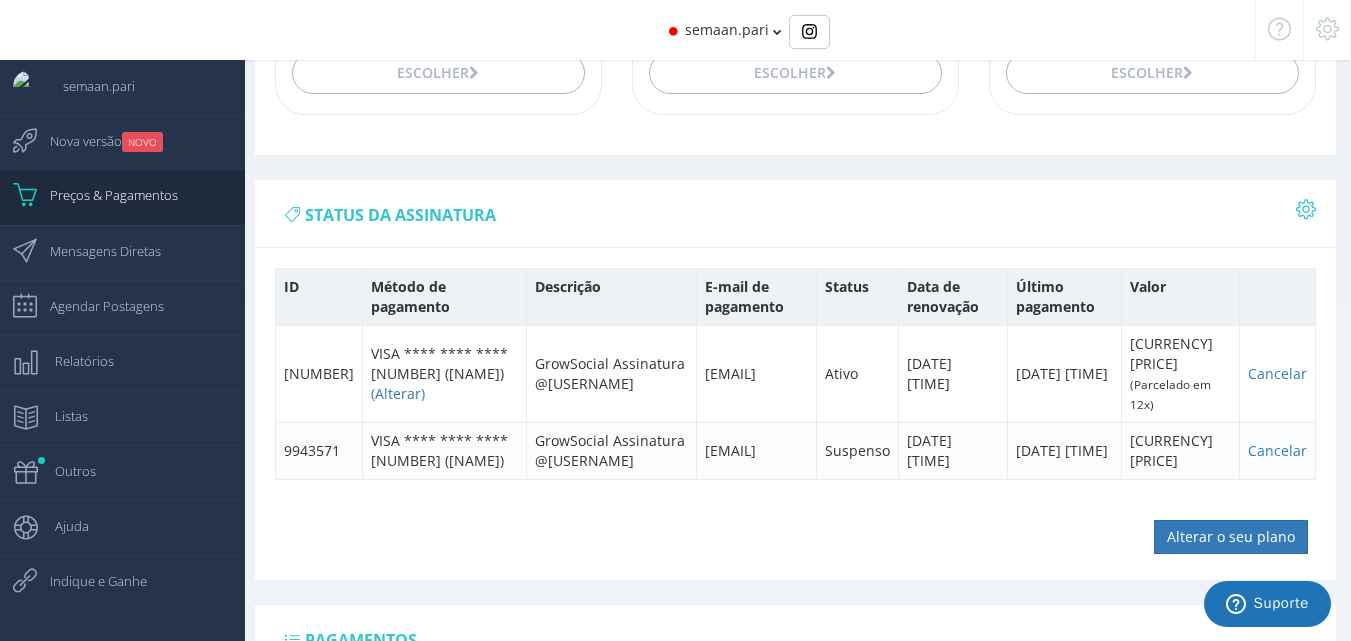 scroll, scrollTop: 400, scrollLeft: 0, axis: vertical 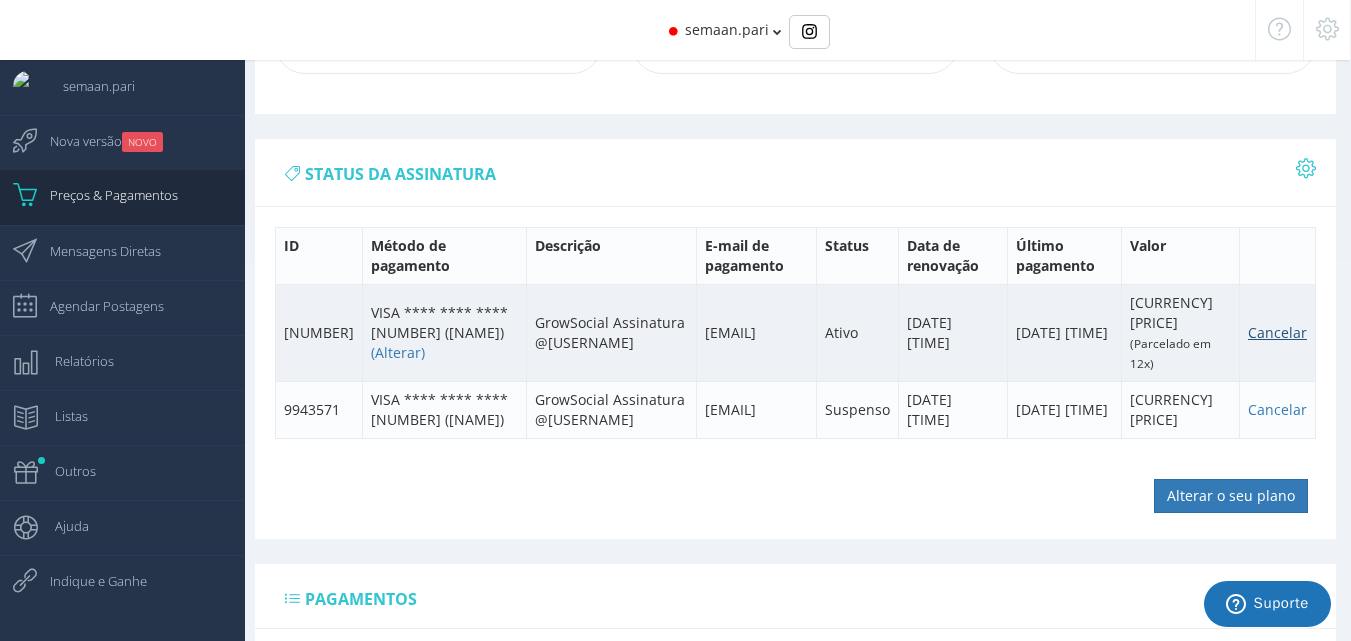 click on "Cancelar" at bounding box center (1277, 332) 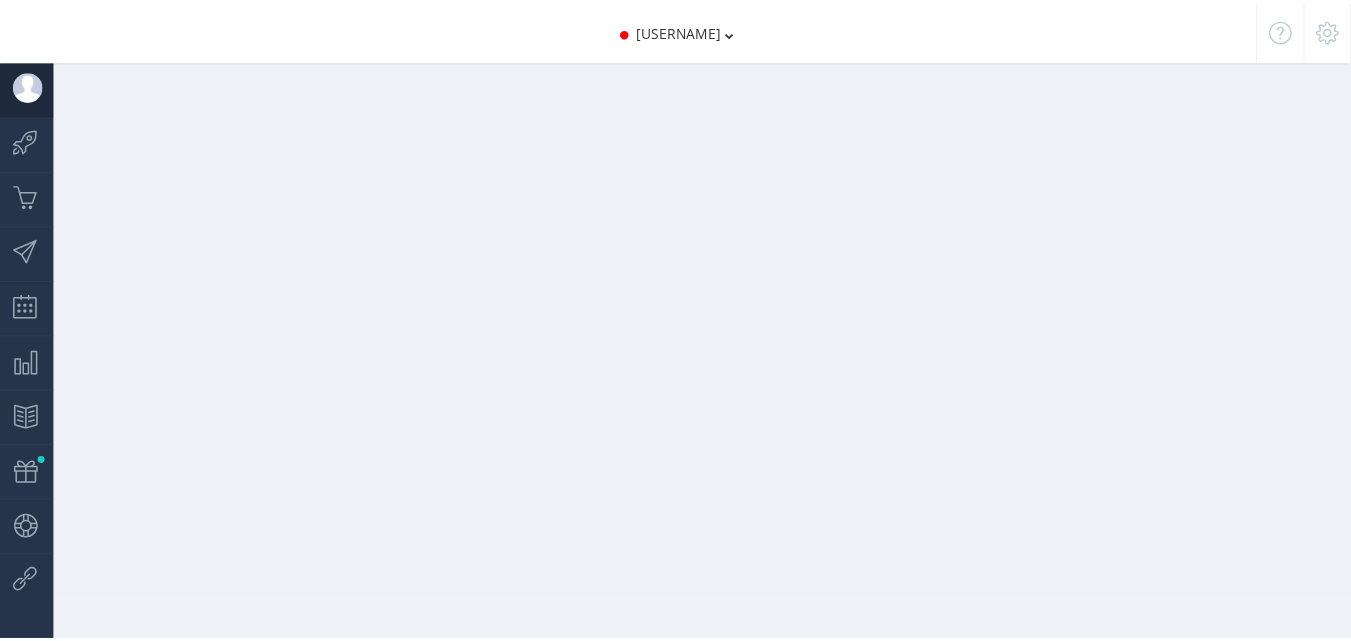 scroll, scrollTop: 0, scrollLeft: 0, axis: both 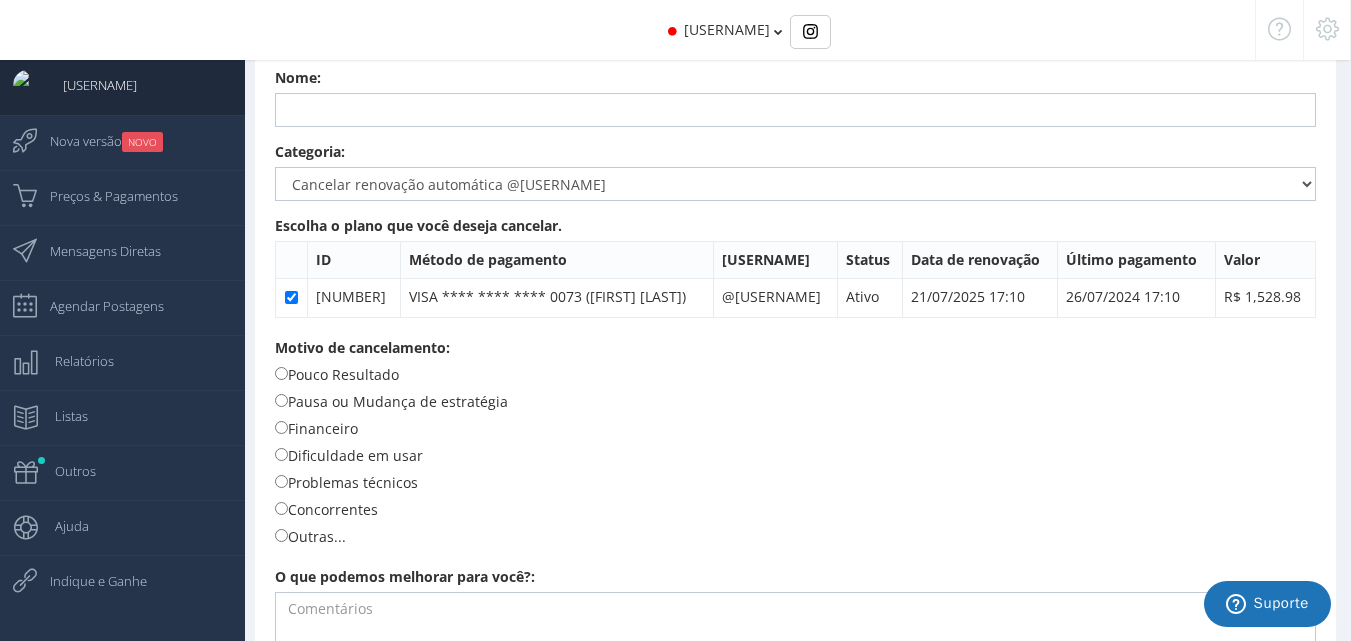 click on "Pouco Resultado" at bounding box center (337, 374) 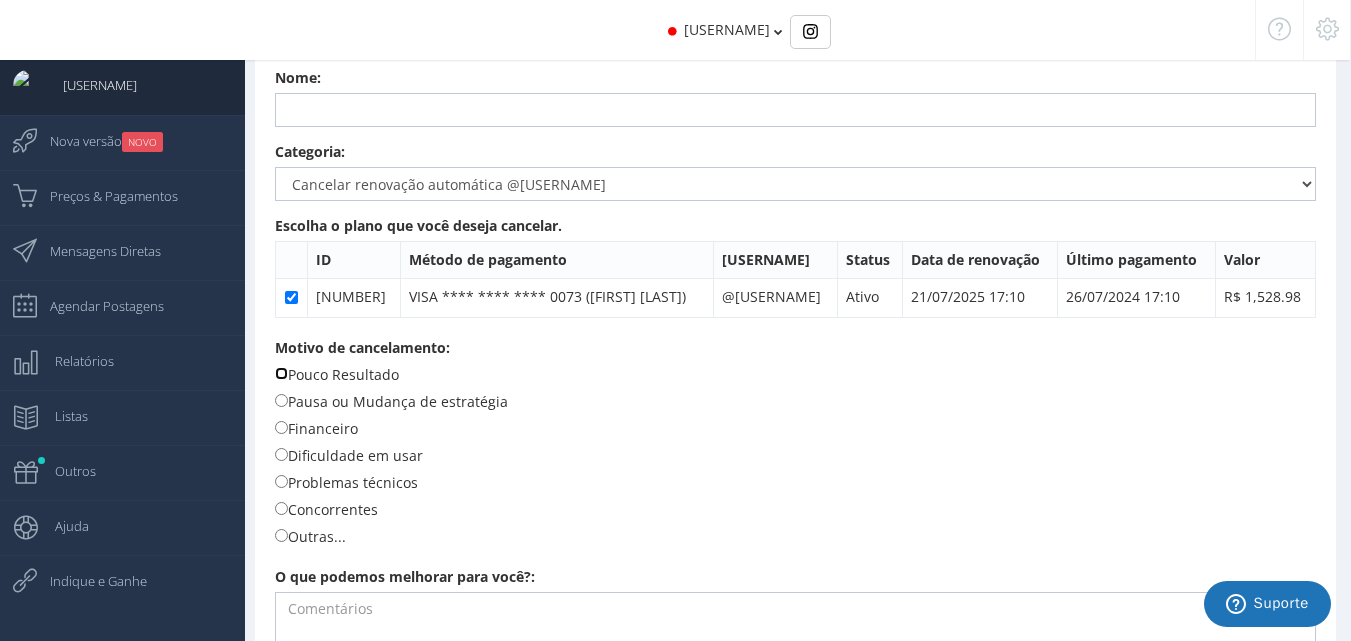 click on "Pouco Resultado" at bounding box center [281, 373] 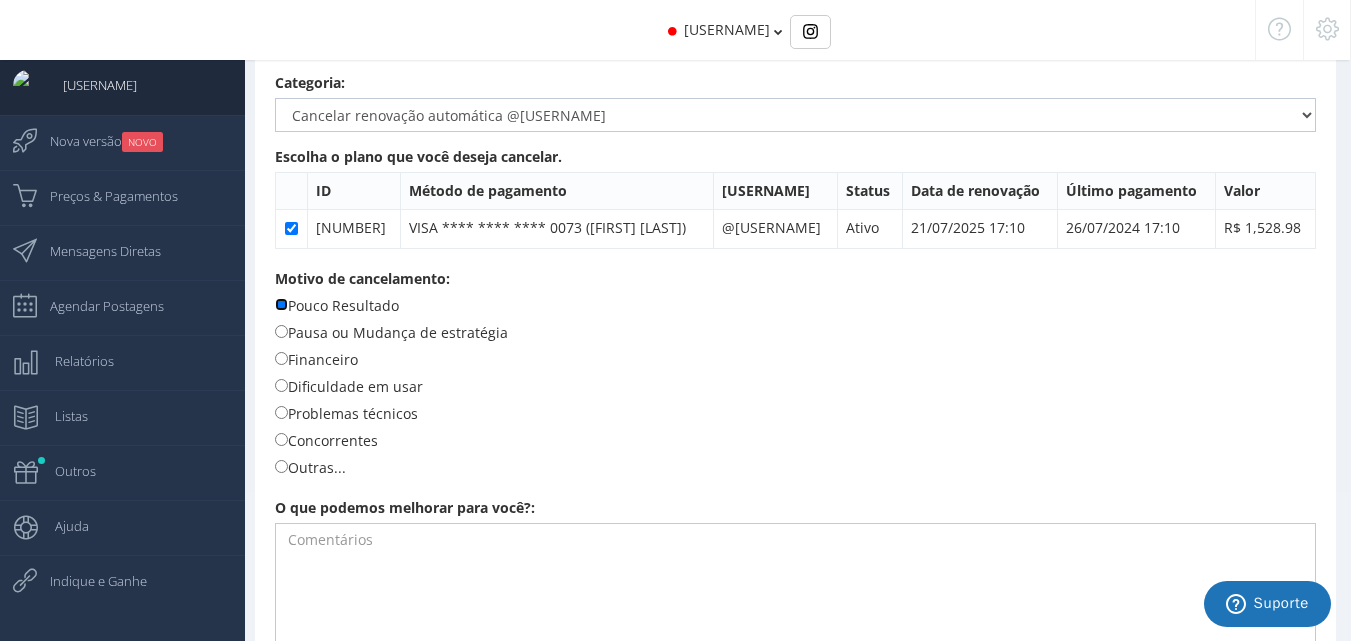 scroll, scrollTop: 290, scrollLeft: 0, axis: vertical 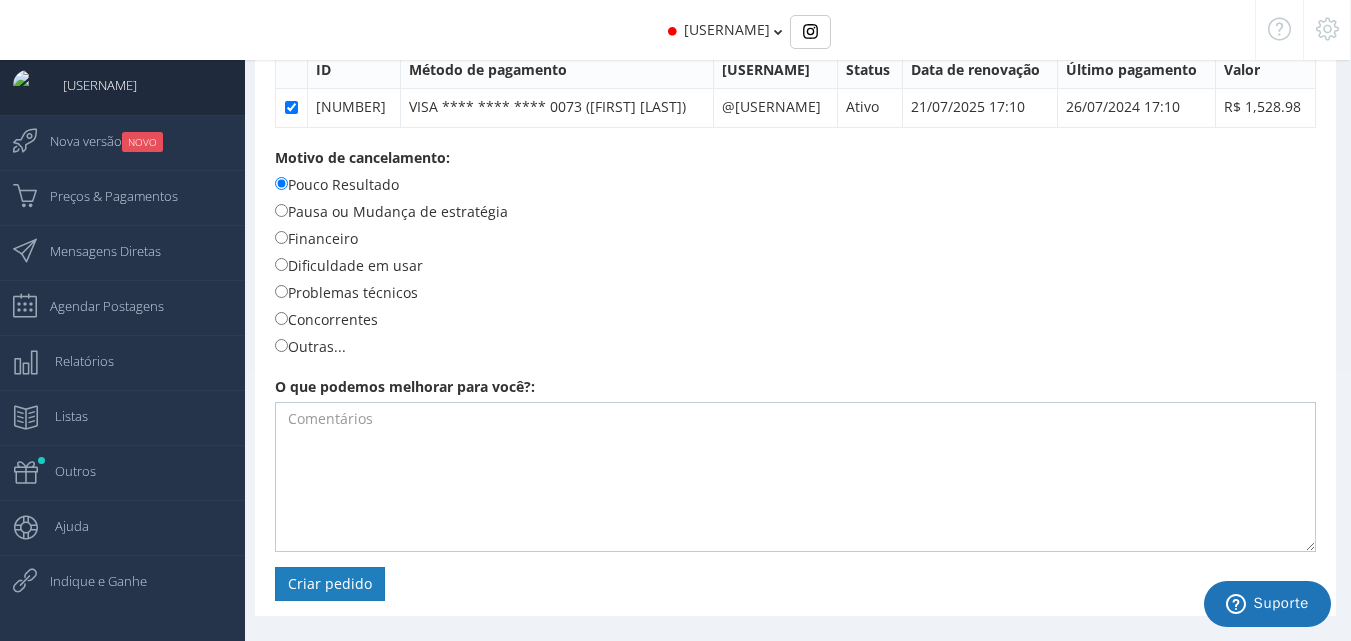 click on "Criar pedido" at bounding box center (330, 584) 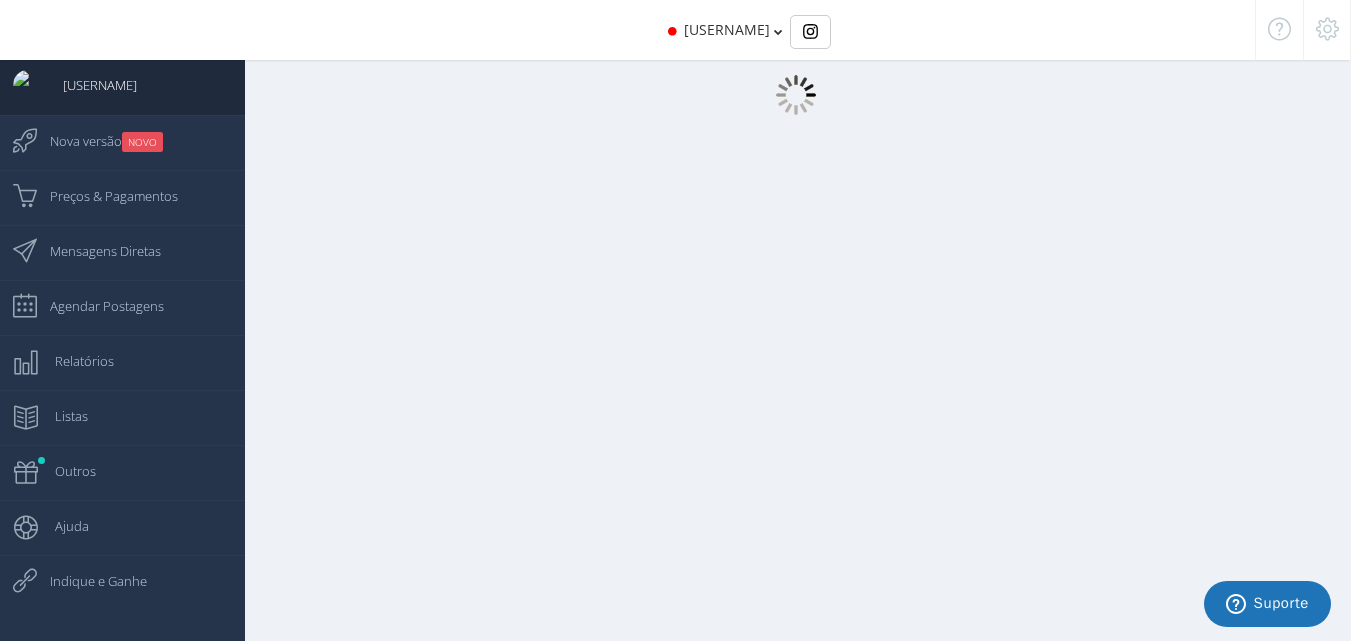 scroll, scrollTop: 20, scrollLeft: 0, axis: vertical 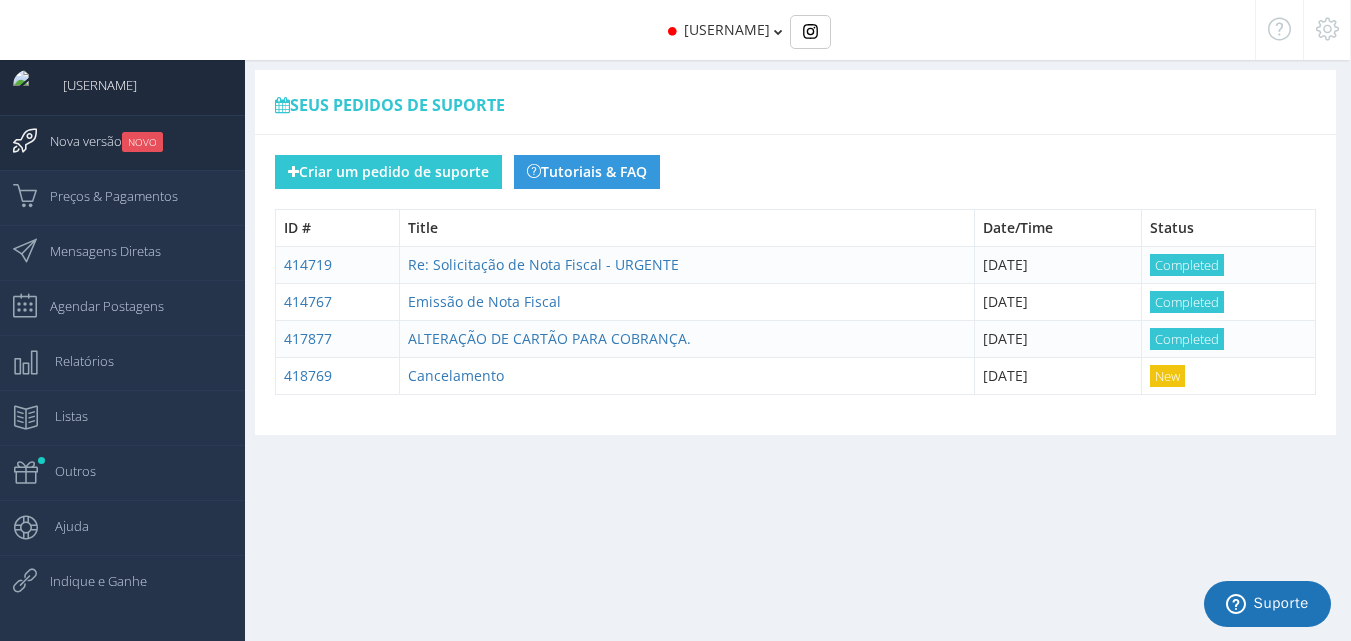 click on "Nova versão  NOVO" at bounding box center [96, 141] 